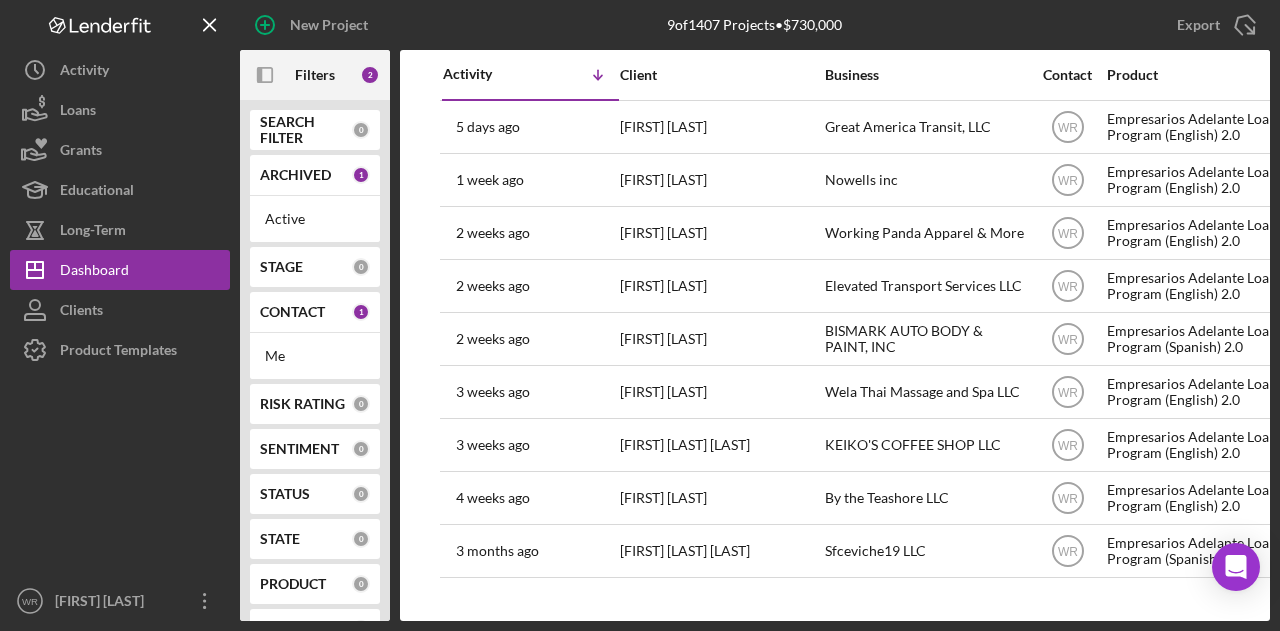 scroll, scrollTop: 0, scrollLeft: 0, axis: both 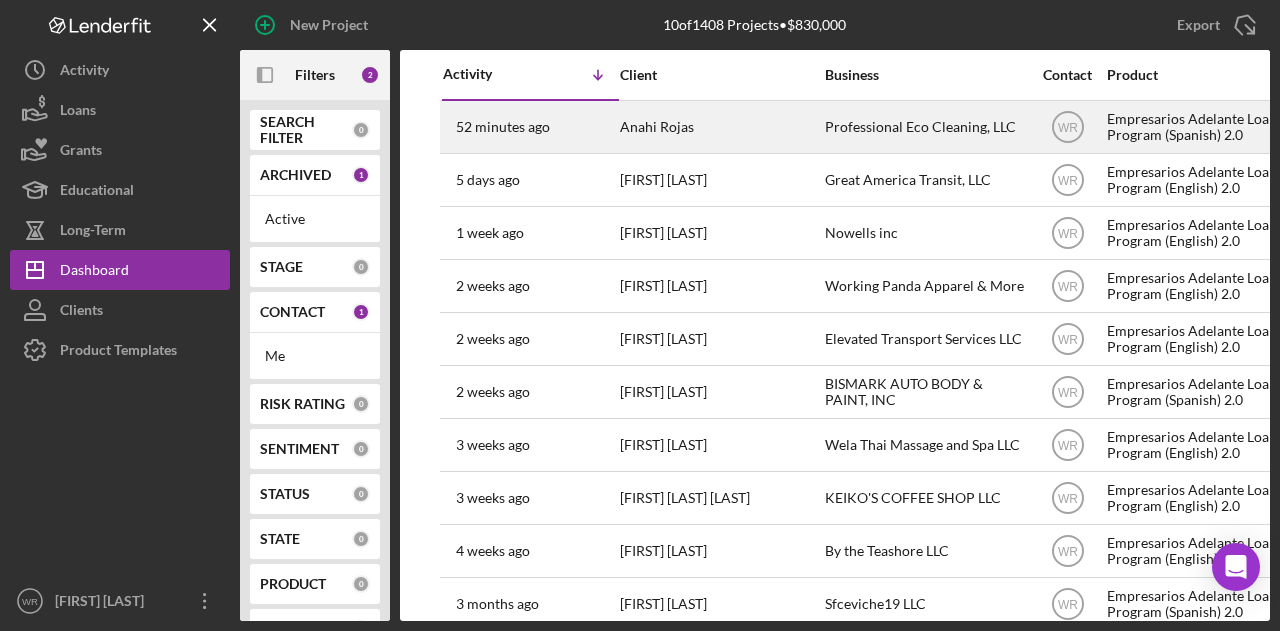 click on "Anahi Rojas" at bounding box center [720, 127] 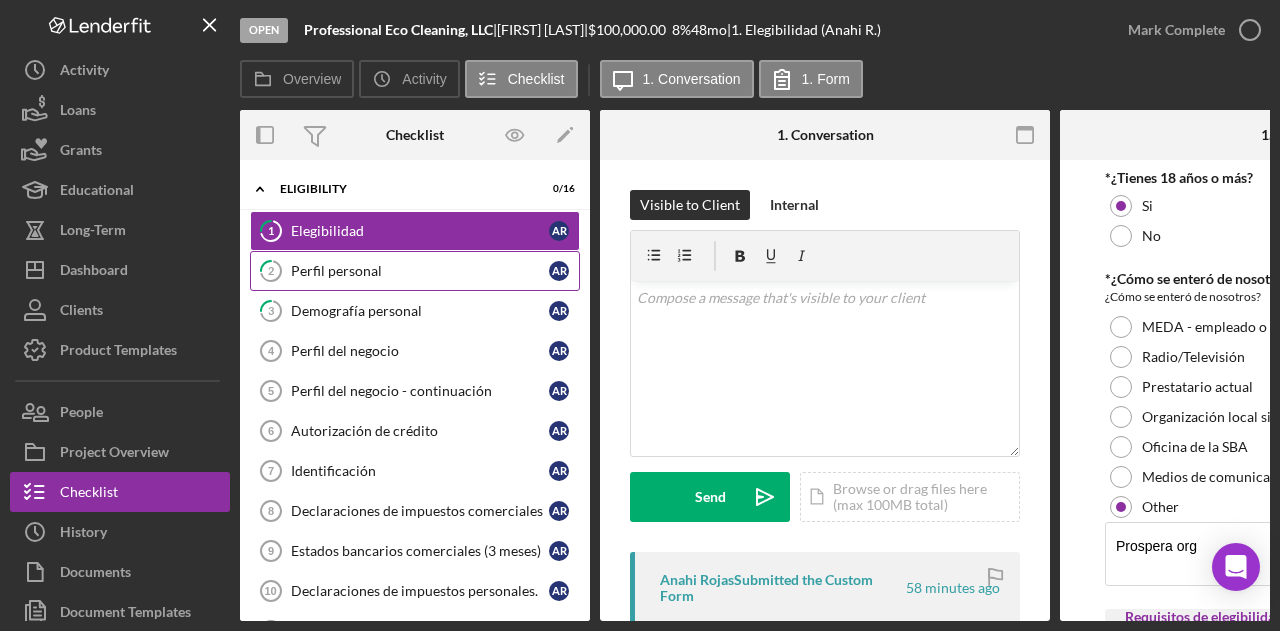 click on "Perfil personal" at bounding box center (420, 271) 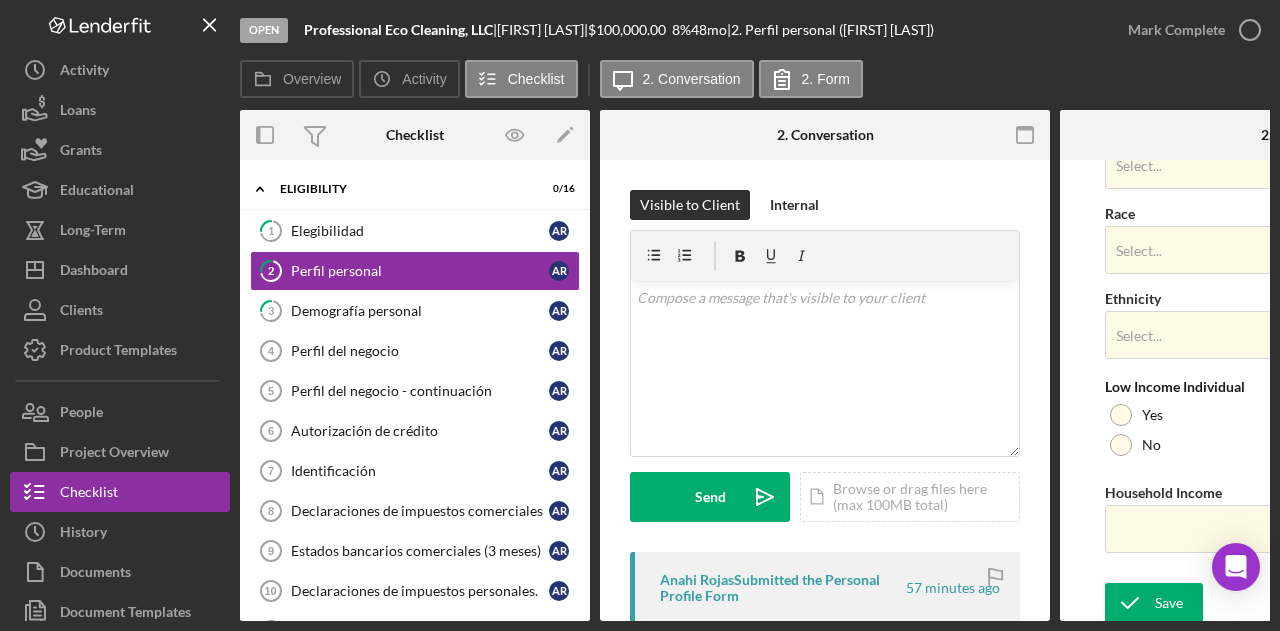 scroll, scrollTop: 874, scrollLeft: 0, axis: vertical 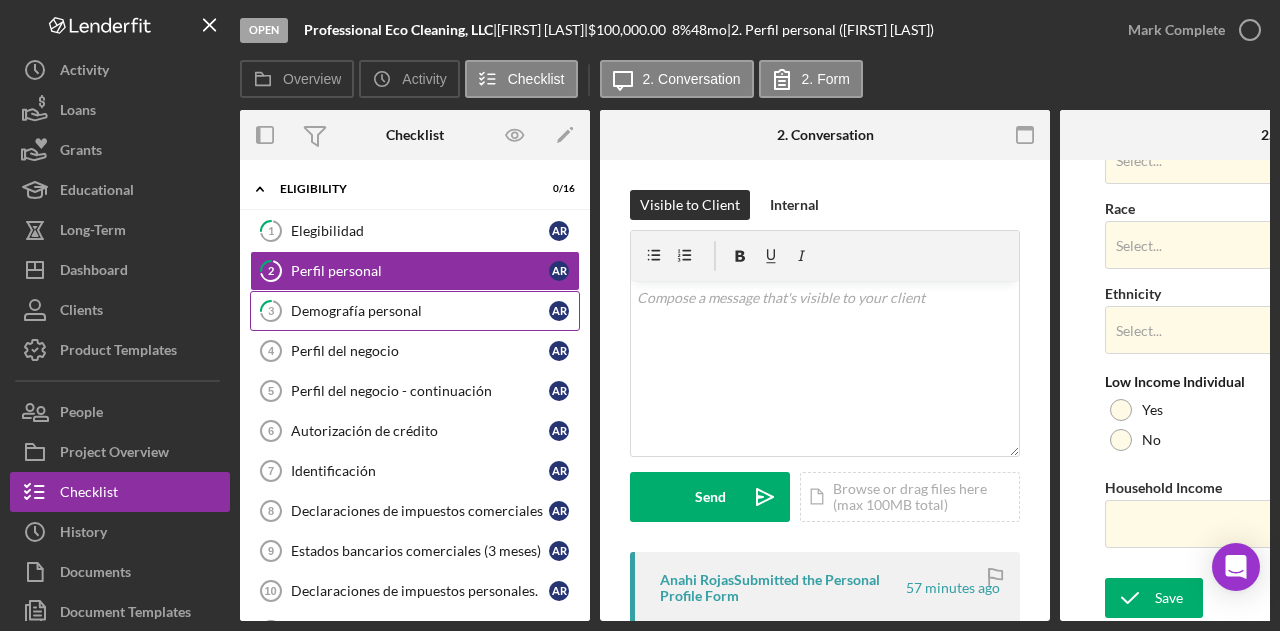 click on "Demografía personal" at bounding box center (420, 311) 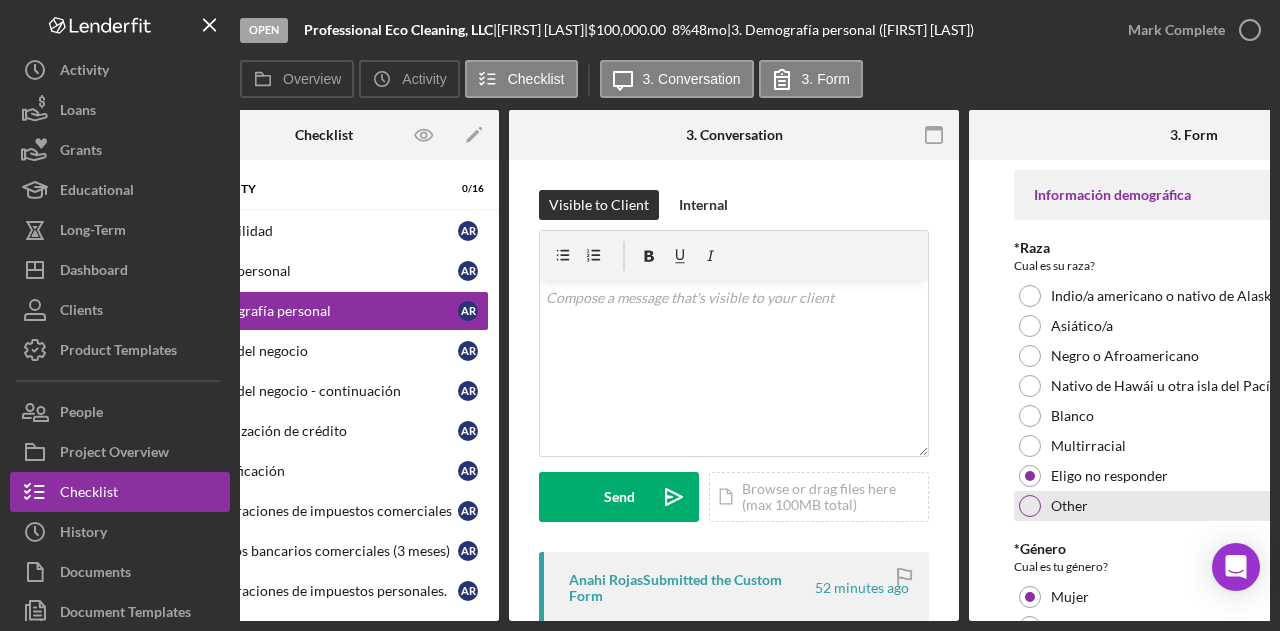 scroll, scrollTop: 0, scrollLeft: 92, axis: horizontal 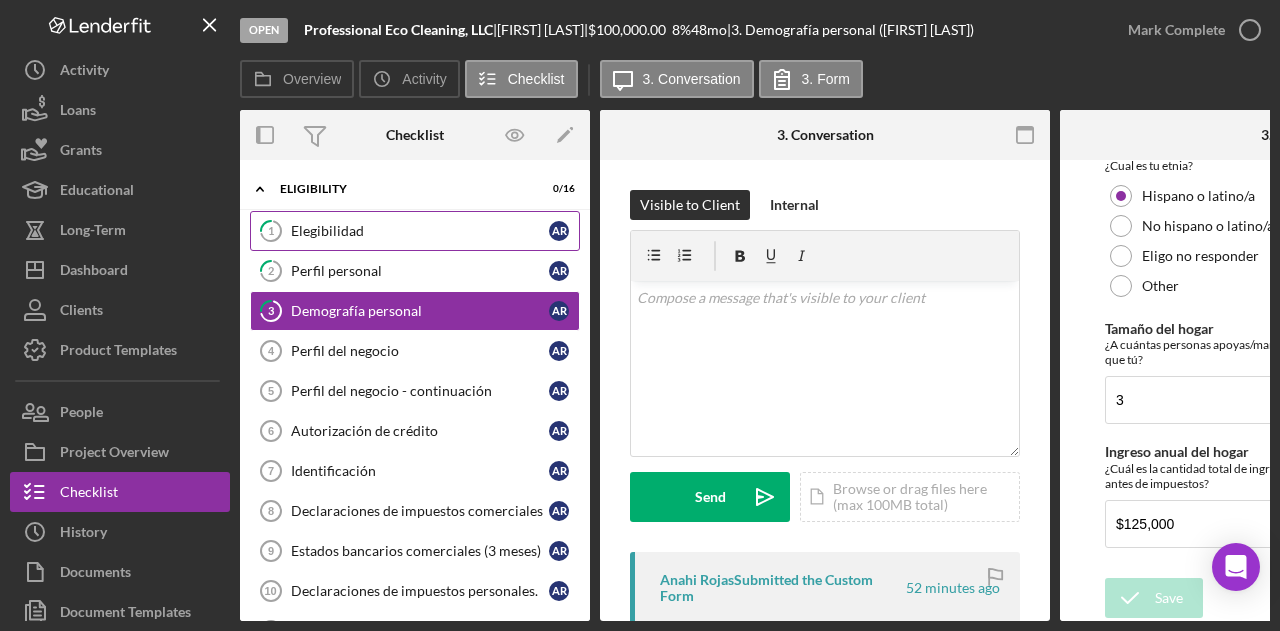 click on "Elegibilidad" at bounding box center [420, 231] 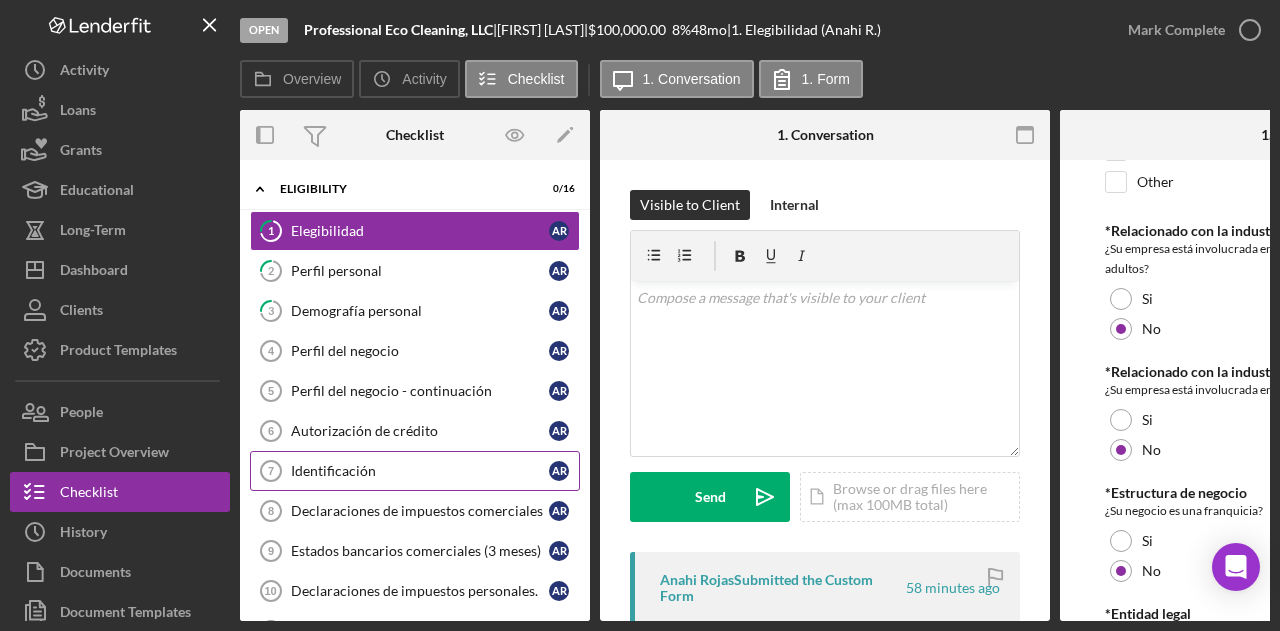 scroll, scrollTop: 1000, scrollLeft: 0, axis: vertical 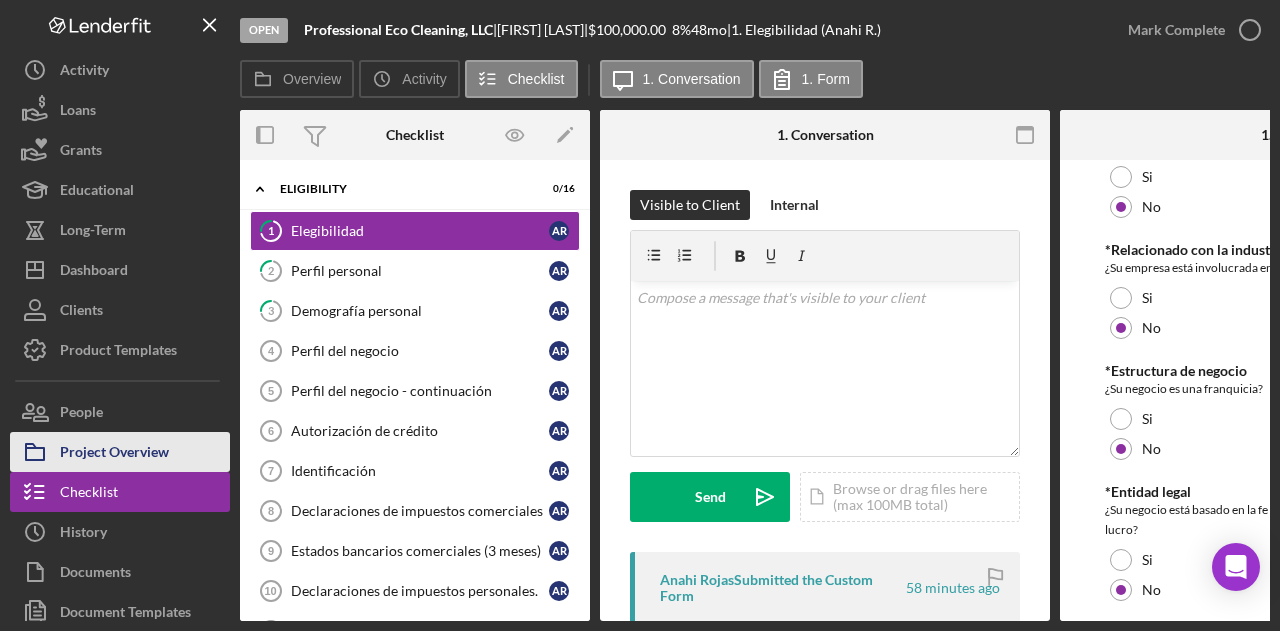 click on "Project Overview" at bounding box center (114, 454) 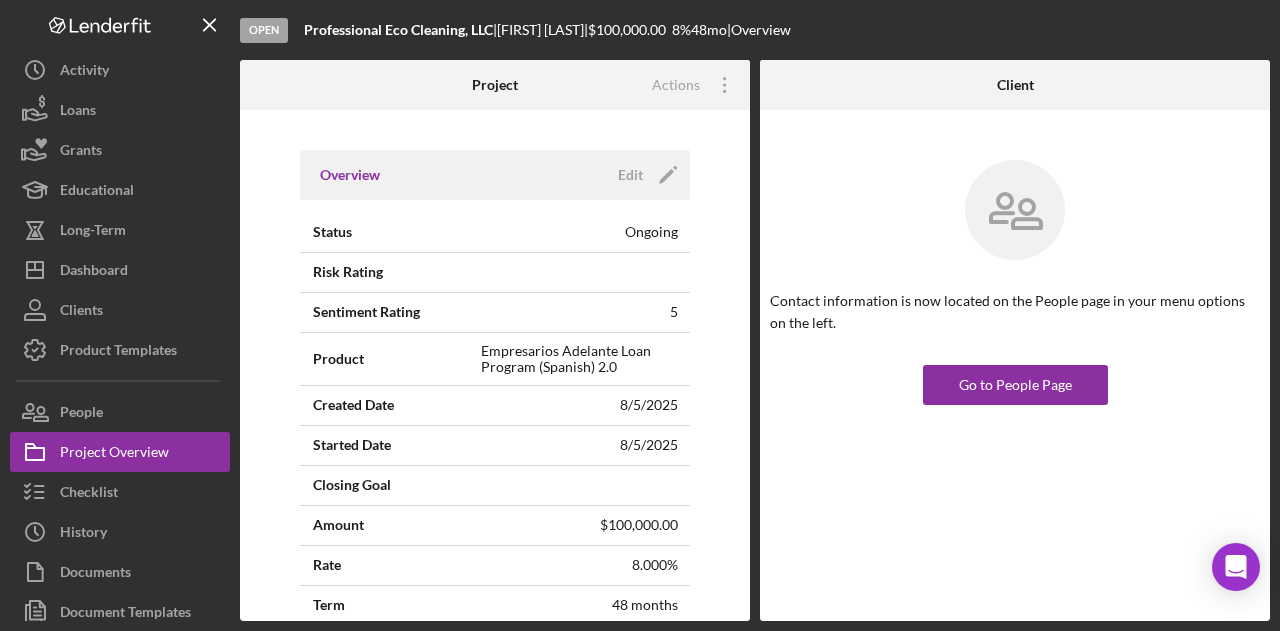 drag, startPoint x: 501, startPoint y: 31, endPoint x: 306, endPoint y: 19, distance: 195.36888 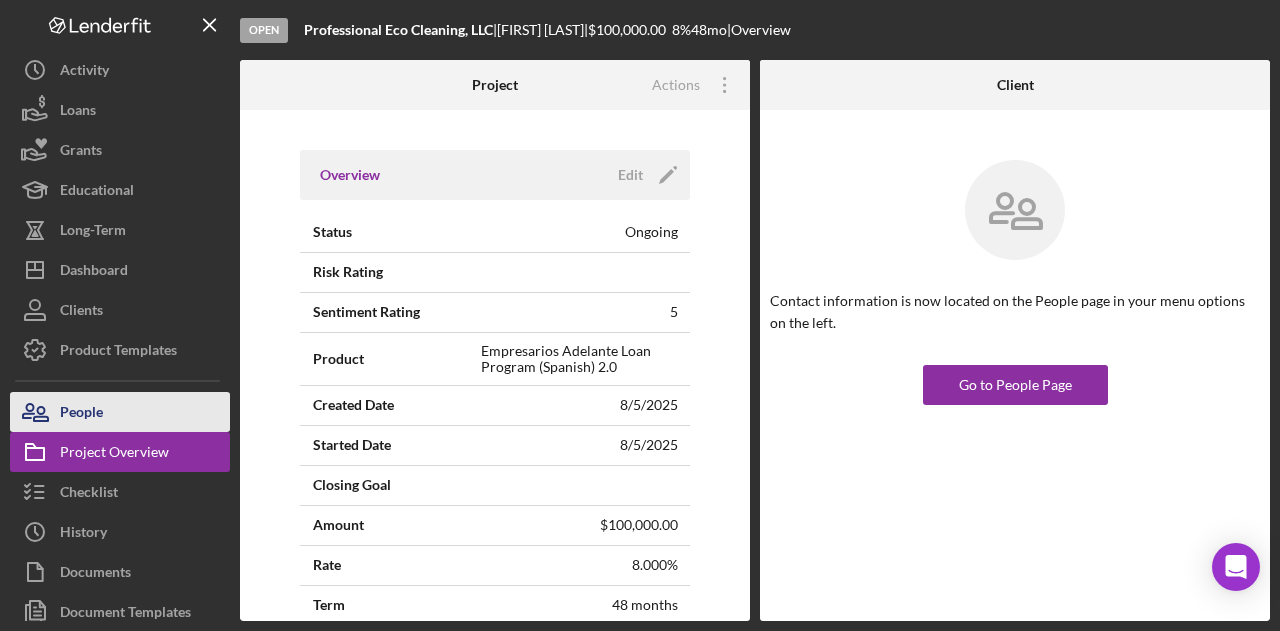 click on "People" at bounding box center (81, 414) 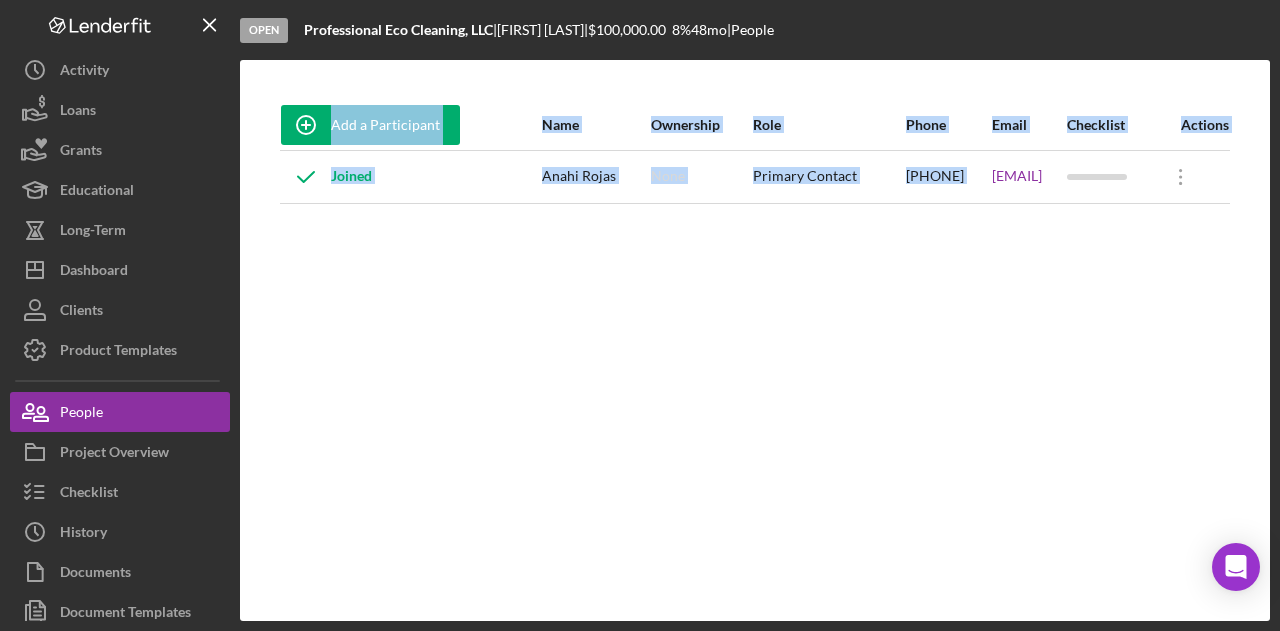 drag, startPoint x: 861, startPoint y: 194, endPoint x: 1017, endPoint y: 217, distance: 157.6864 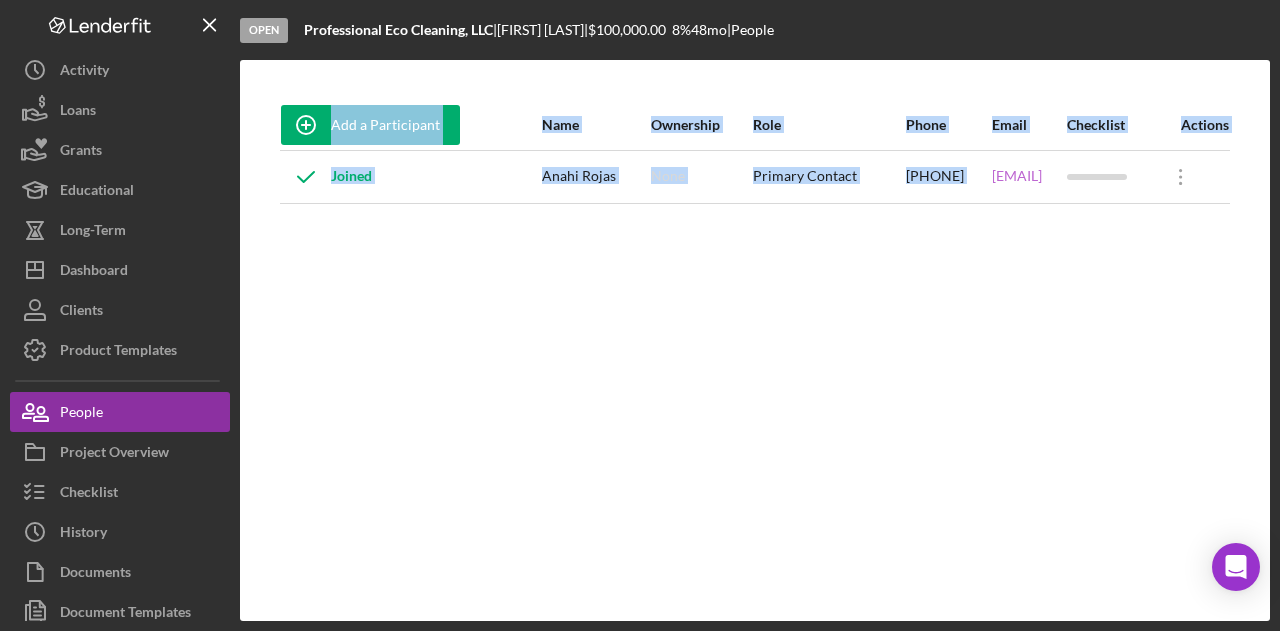 copy on "Add a Participant Name Ownership Role Phone Email Checklist Actions  Joined [FIRST] [LAST] None Primary Contact [PHONE]" 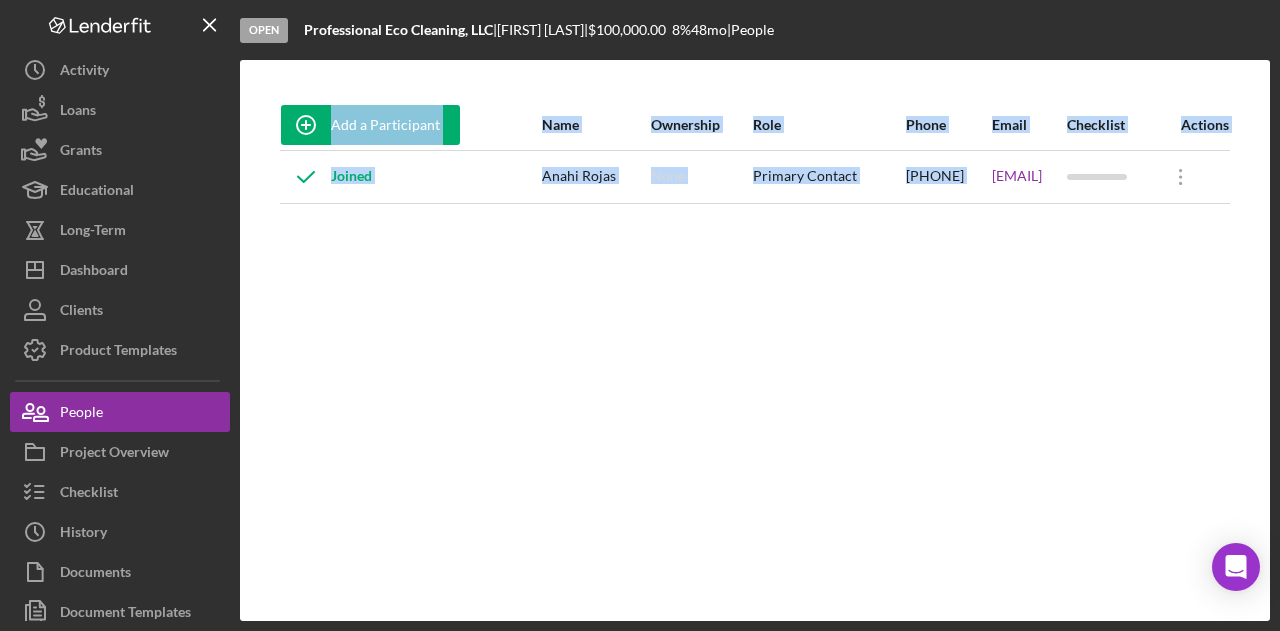 drag, startPoint x: 741, startPoint y: 172, endPoint x: 849, endPoint y: 195, distance: 110.42192 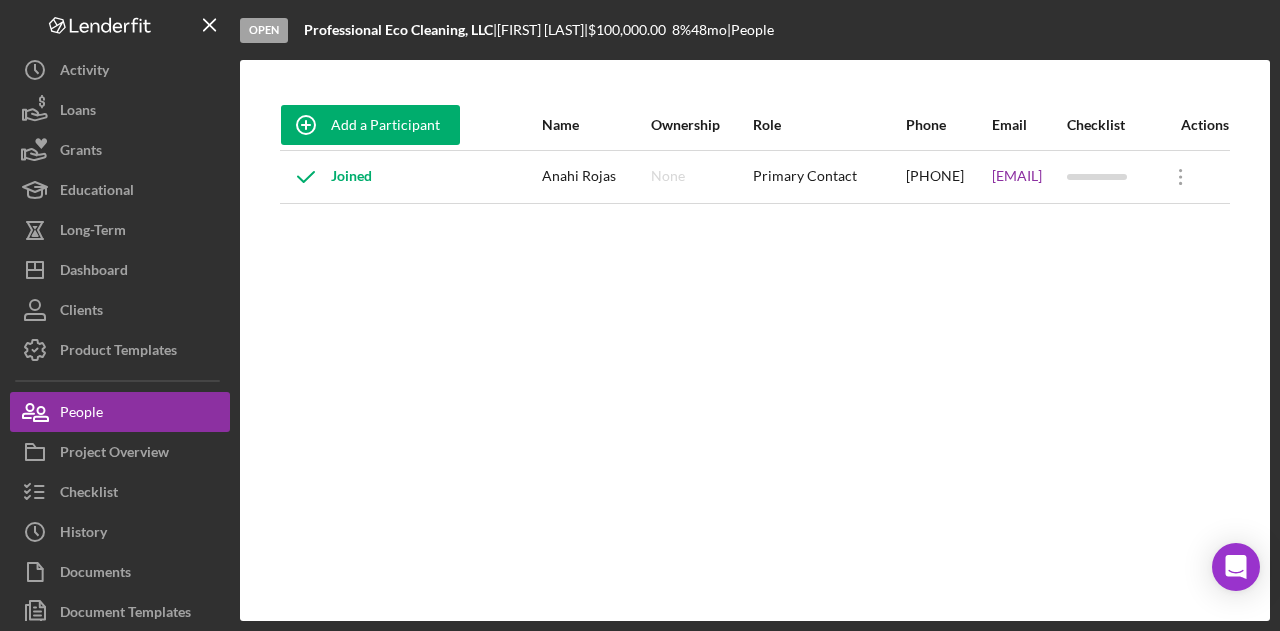 click on "Add a Participant Name Ownership Role Phone Email Checklist Actions  Joined [FIRST] [LAST] None Primary Contact [PHONE] [EMAIL] Icon/Overflow Icon/Edit  Edit" at bounding box center (755, 340) 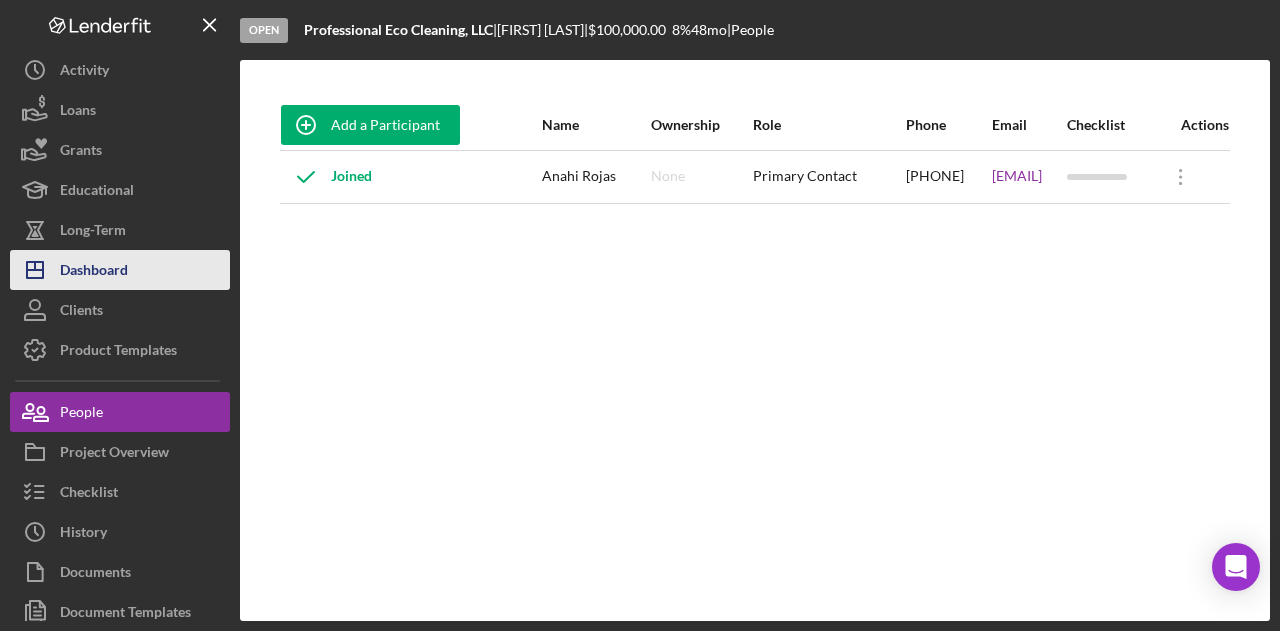 click on "Icon/Dashboard Dashboard" at bounding box center [120, 270] 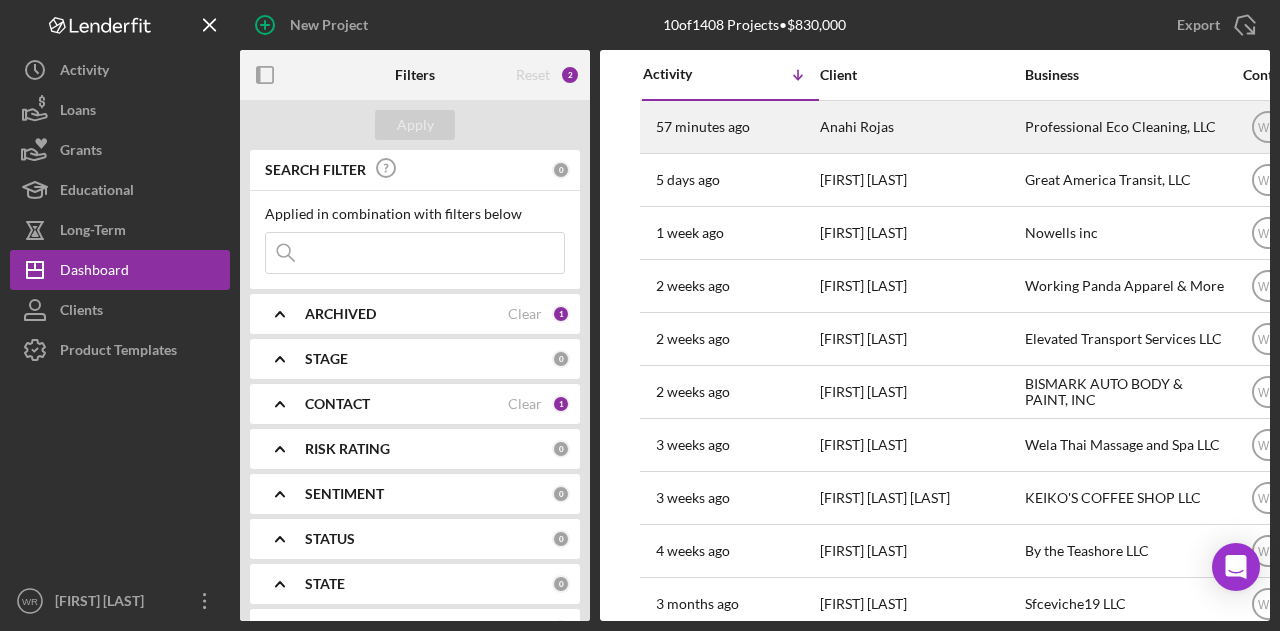 click on "Anahi Rojas" at bounding box center (920, 127) 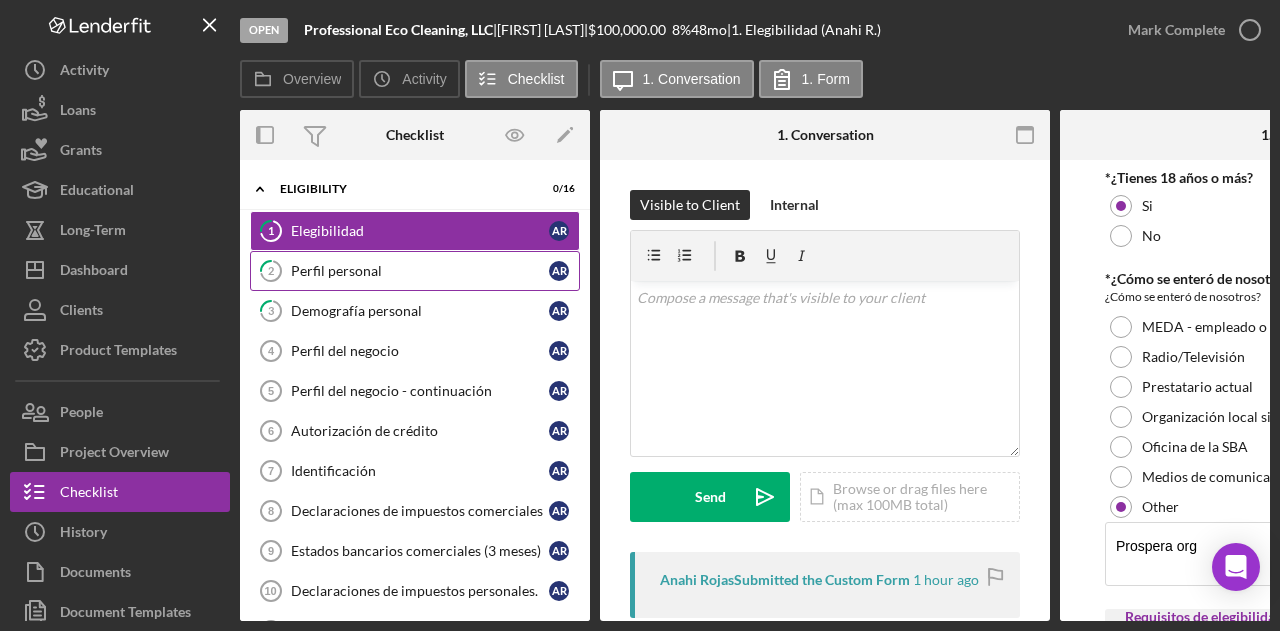 click on "Perfil personal" at bounding box center [420, 271] 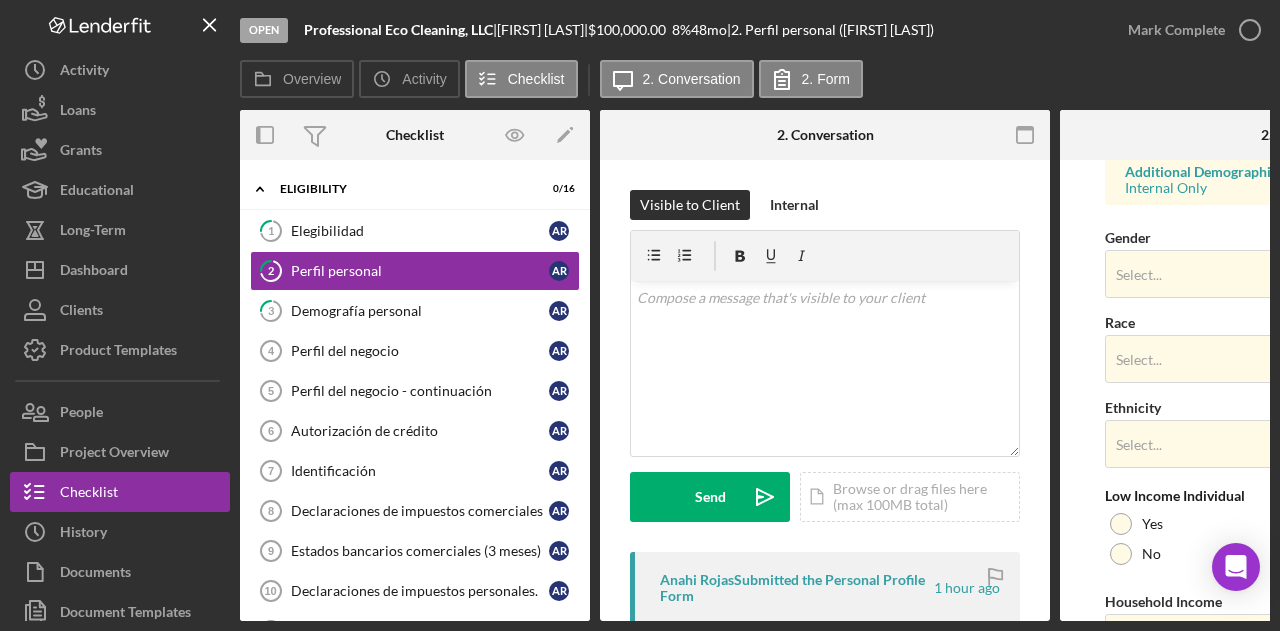 scroll, scrollTop: 874, scrollLeft: 0, axis: vertical 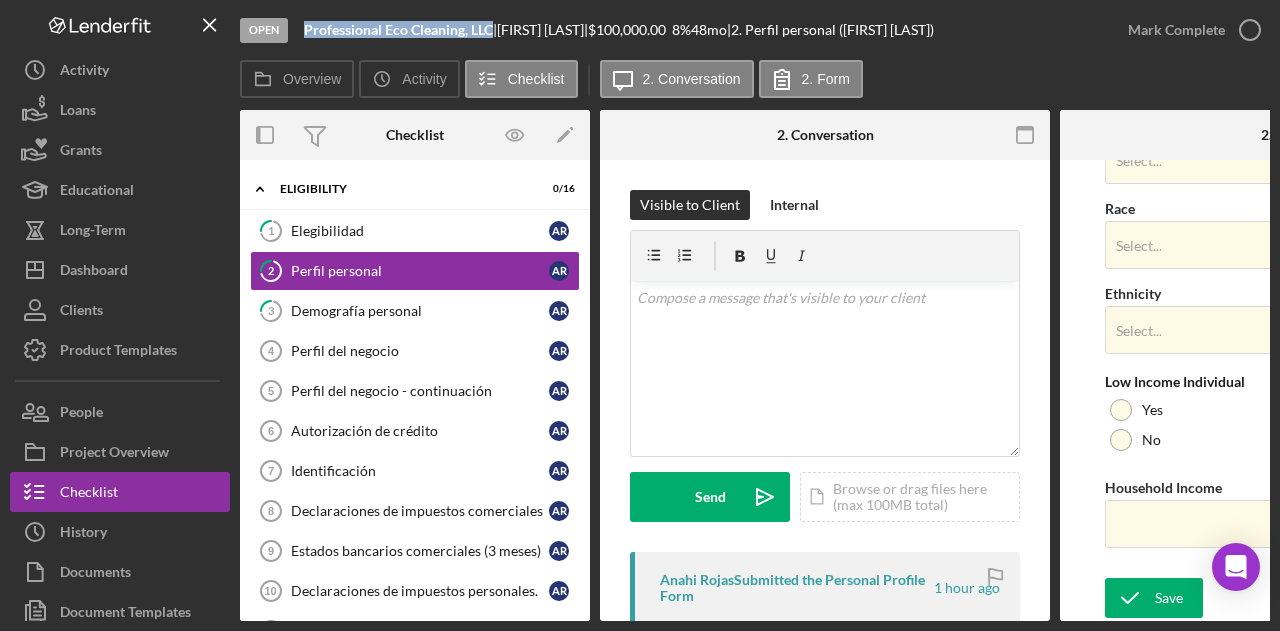drag, startPoint x: 495, startPoint y: 31, endPoint x: 311, endPoint y: 36, distance: 184.06792 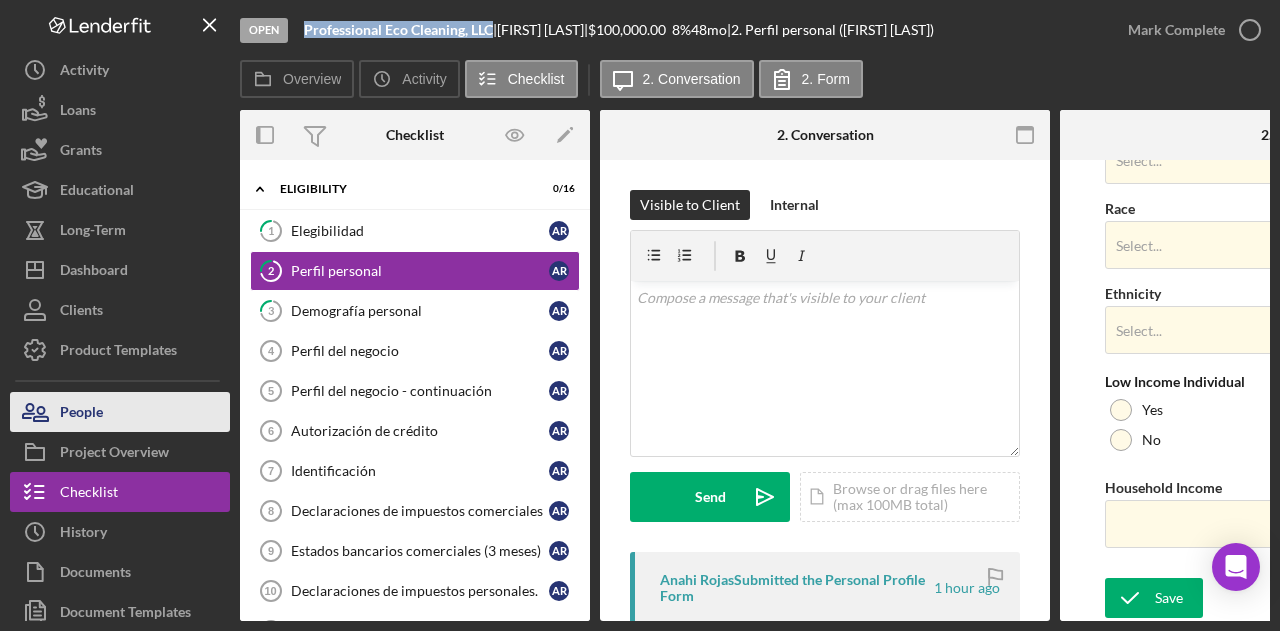 click on "People" at bounding box center (120, 412) 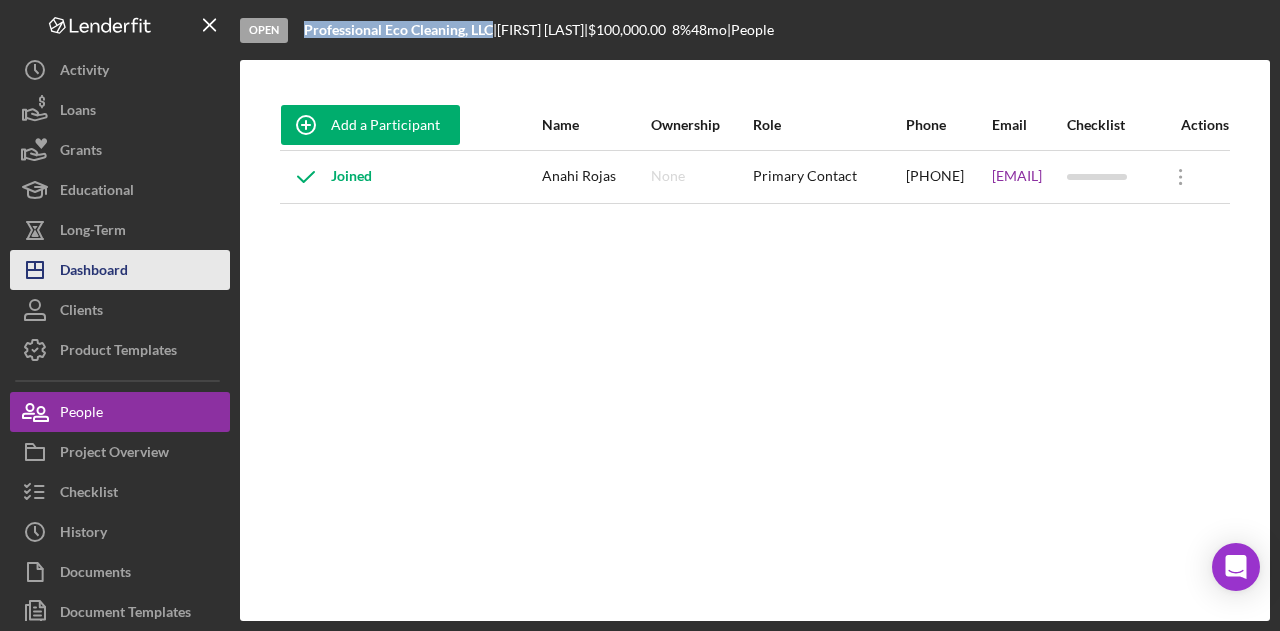 click on "Dashboard" at bounding box center (94, 272) 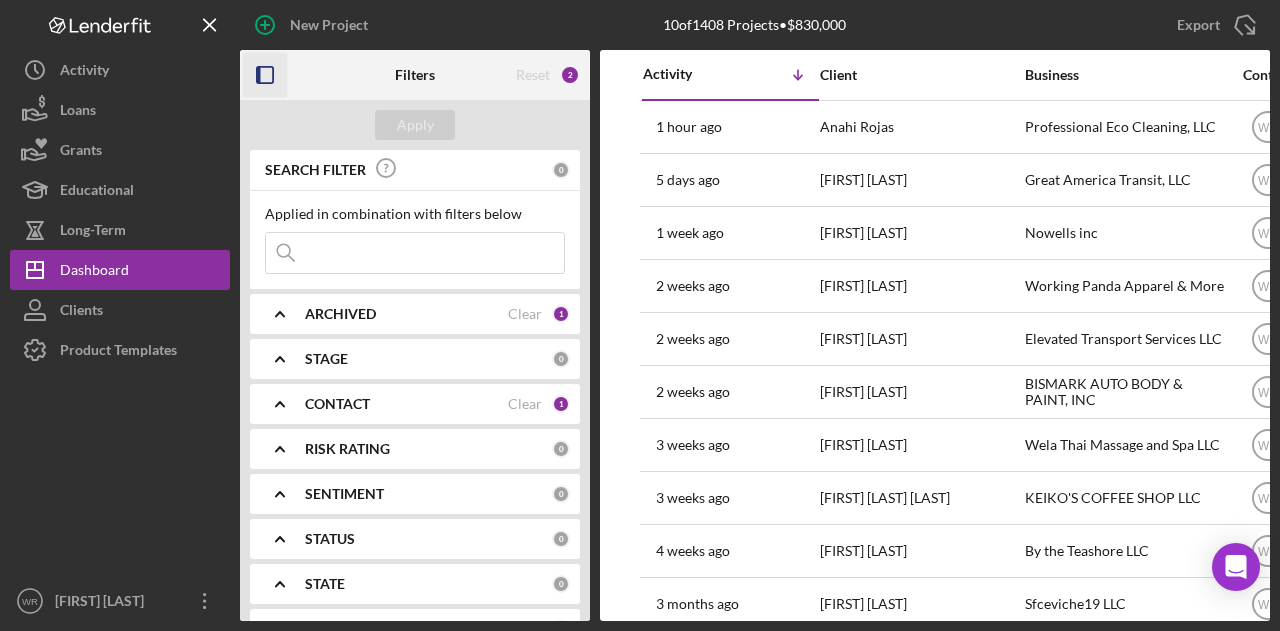 click 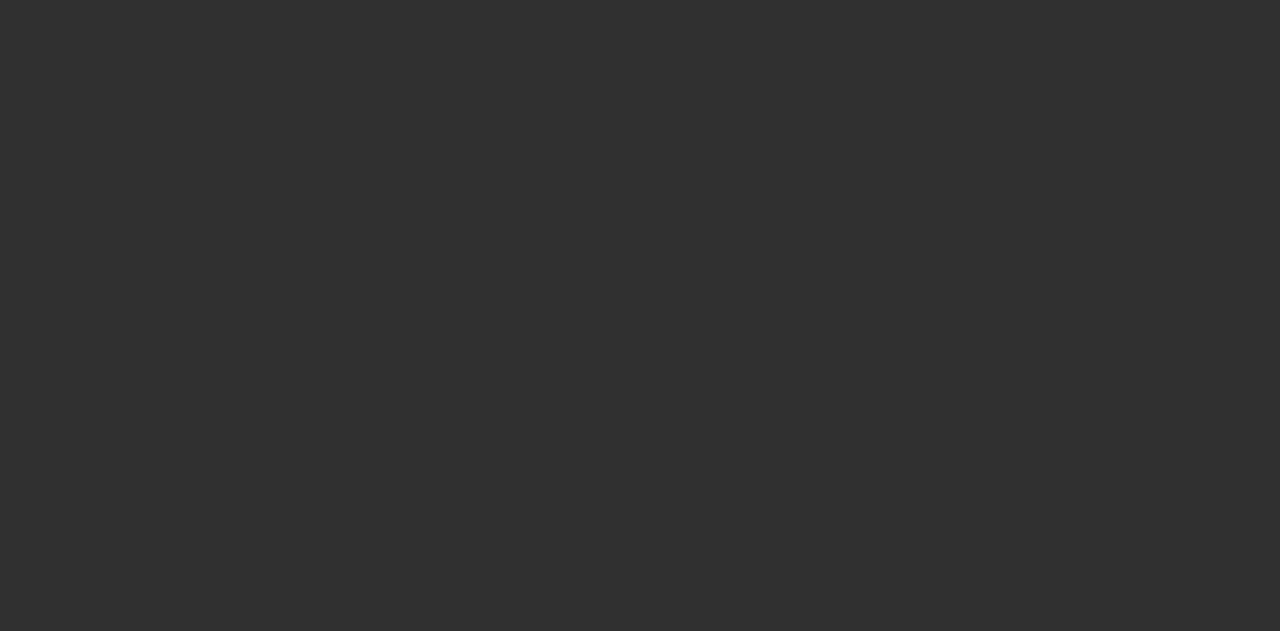 scroll, scrollTop: 0, scrollLeft: 0, axis: both 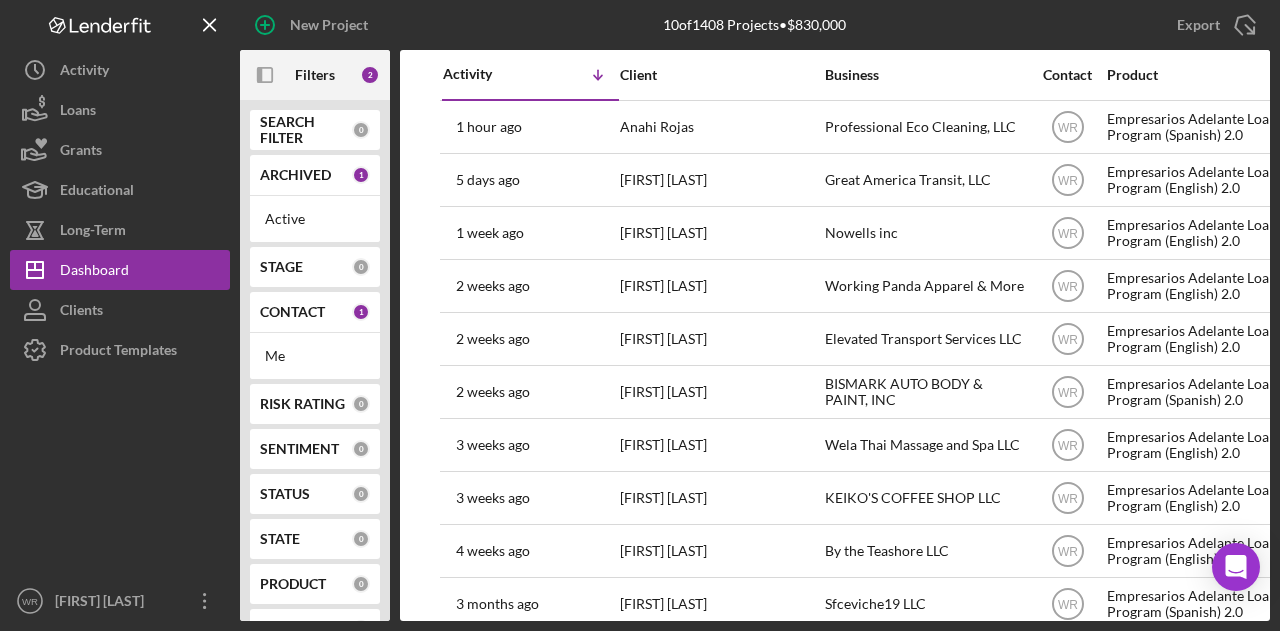click on "New Project" at bounding box center (411, 25) 